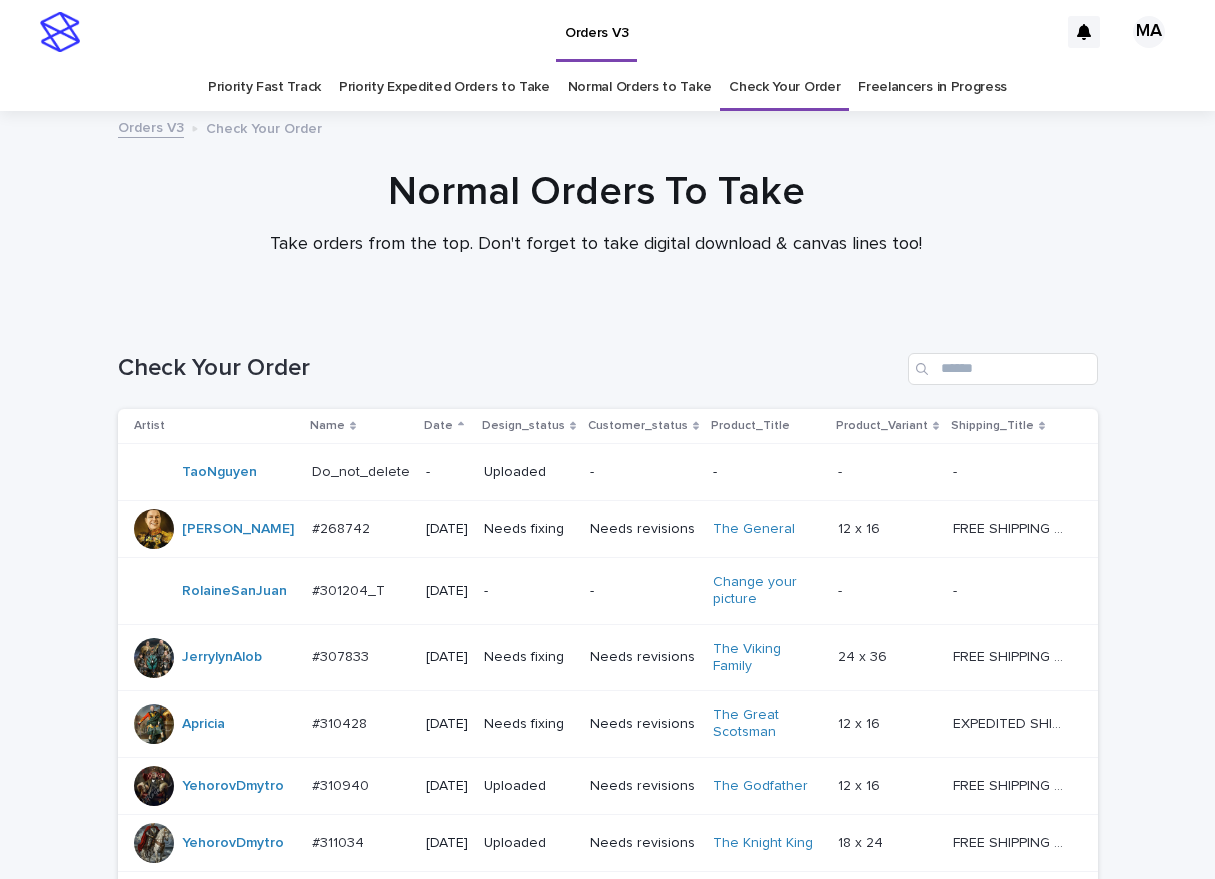 scroll, scrollTop: 0, scrollLeft: 0, axis: both 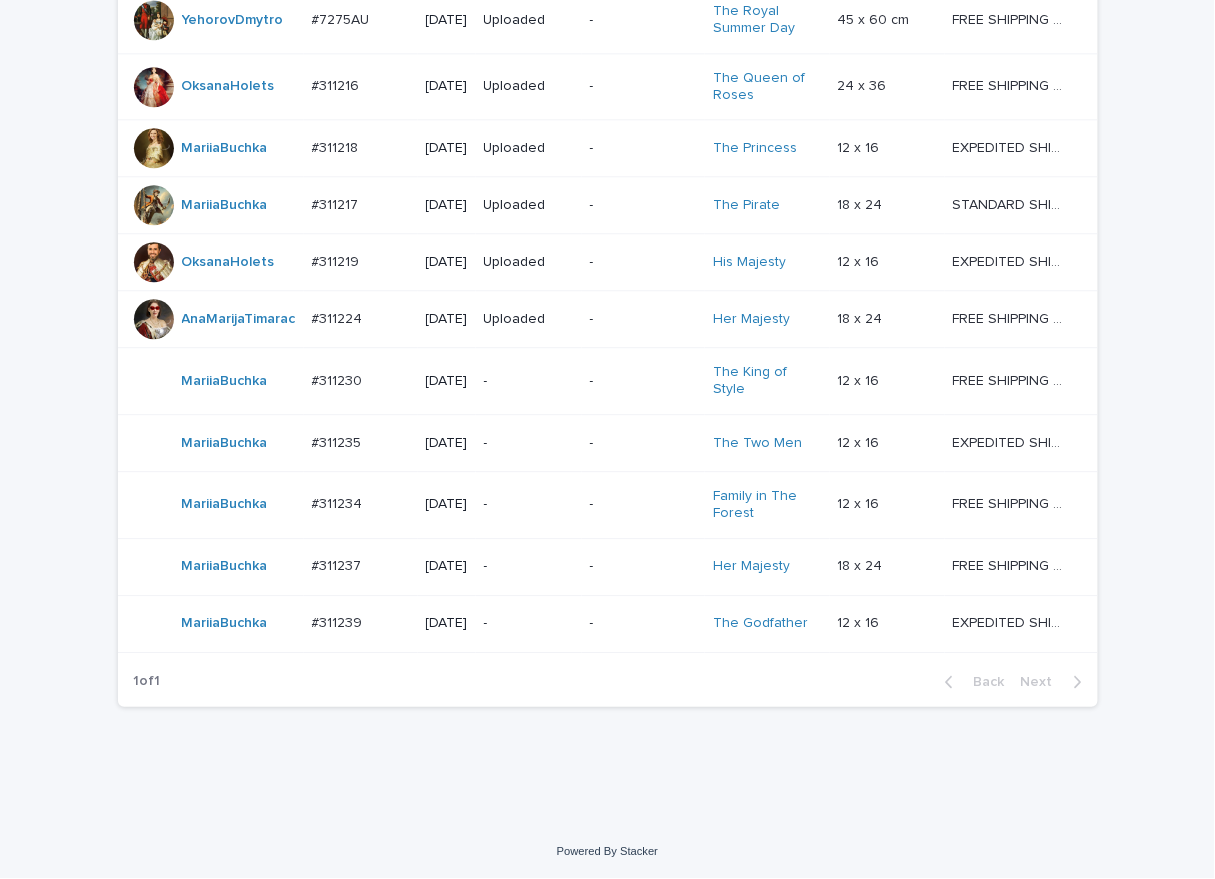 click on "Loading... Saving… Loading... Saving… Check Your Order Artist Name Date Design_status Customer_status Product_Title Product_Variant Shipping_Title TaoNguyen   Do_not_delete Do_not_delete   - Uploaded - - - -   - -   YuliyaSergeeva   #268742 #268742   2024-11-29 Needs fixing Needs revisions The General   12 x 16 12 x 16   FREE SHIPPING - preview in 1-2 business days, after your approval delivery will take 5-10 business days. FREE SHIPPING - preview in 1-2 business days, after your approval delivery will take 5-10 business days.   RolaineSanJuan   #301204_T #301204_T   2025-05-26 - - Change your picture   - -   - -   JerrylynAlob   #307833 #307833   2025-06-07 Needs fixing Needs revisions The Viking Family   24 x 36 24 x 36   FREE SHIPPING - preview in 1-2 business days, after your approval delivery will take 5-10 b.d., likely after Father's day. FREE SHIPPING - preview in 1-2 business days, after your approval delivery will take 5-10 b.d., likely after Father's day.   Apricia   #310428 #310428" at bounding box center [607, -55] 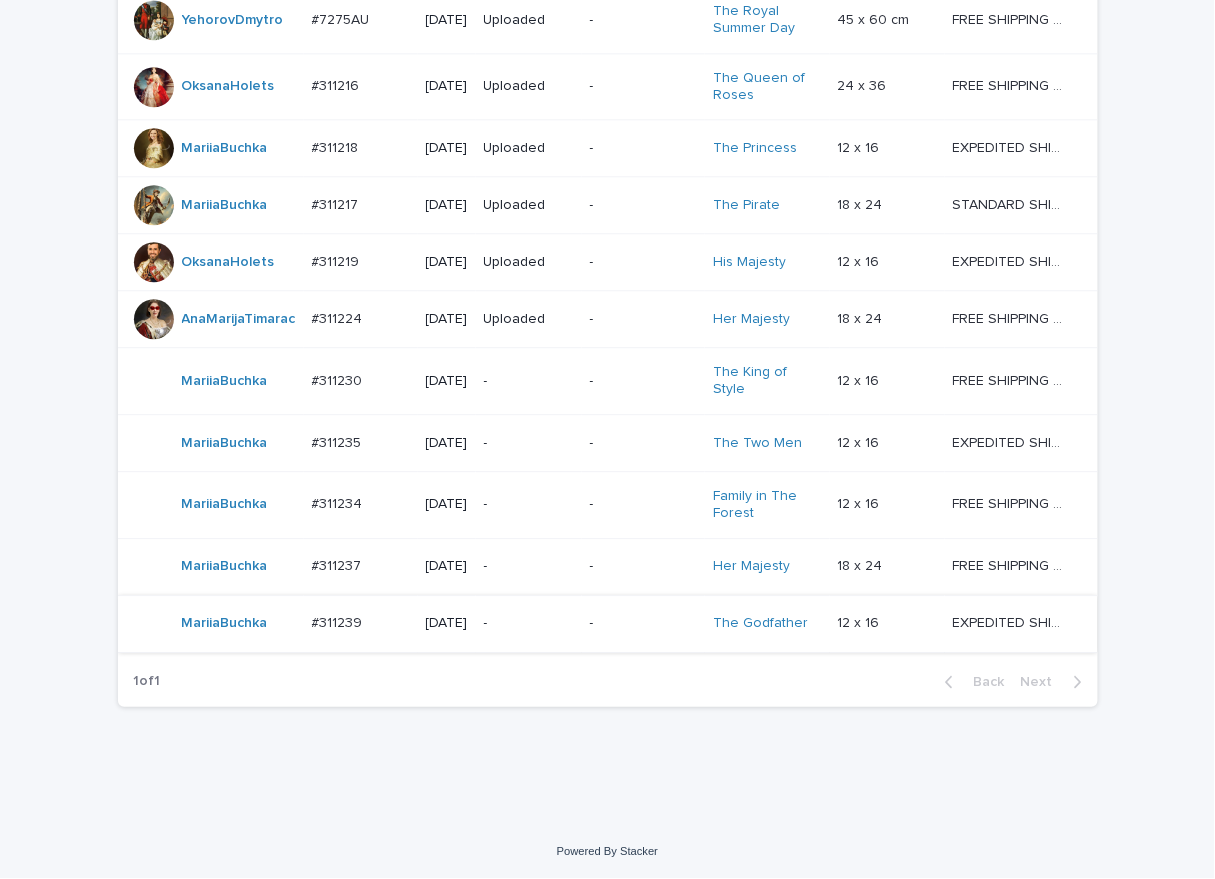 scroll, scrollTop: 0, scrollLeft: 0, axis: both 